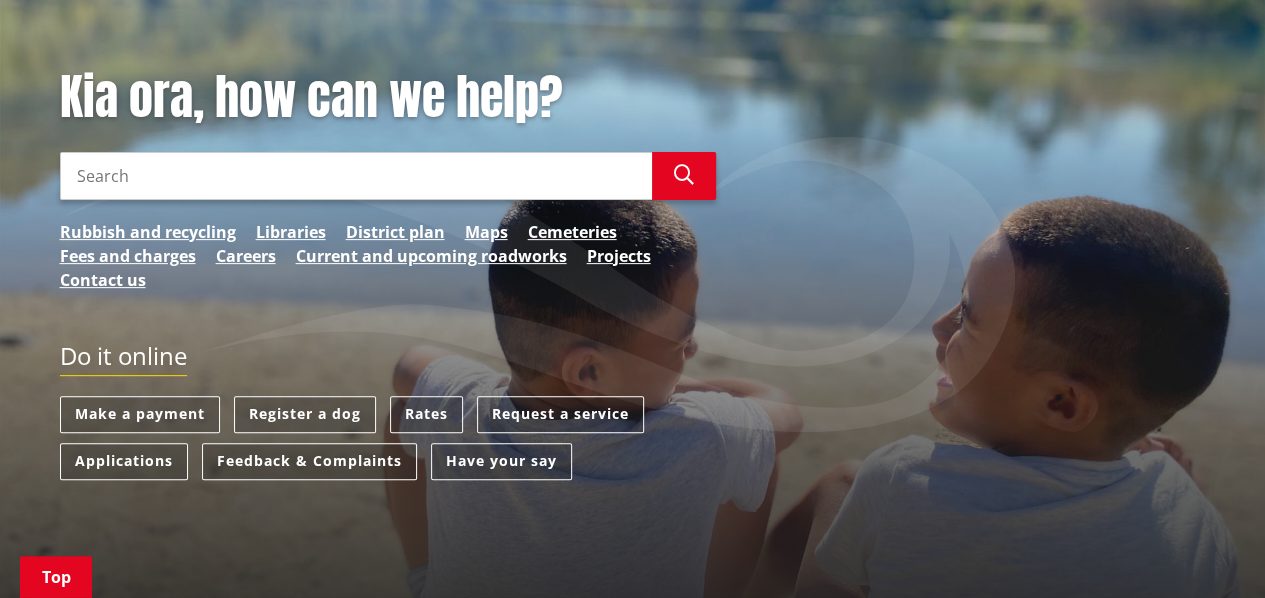scroll, scrollTop: 0, scrollLeft: 0, axis: both 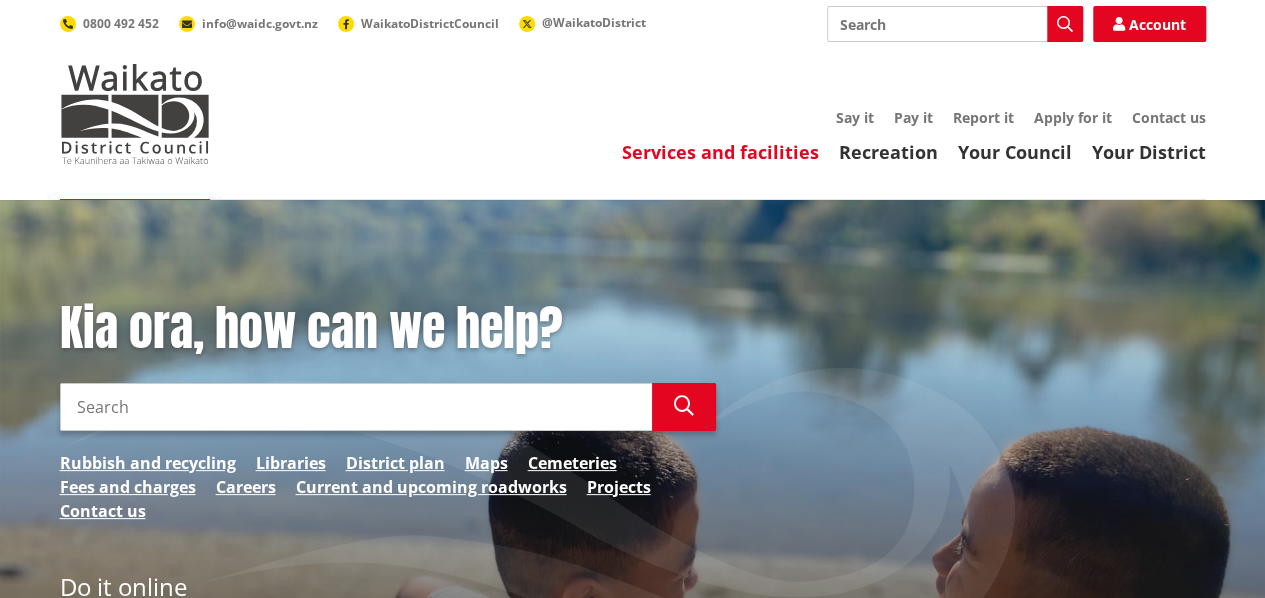 click on "Services and facilities" at bounding box center (720, 152) 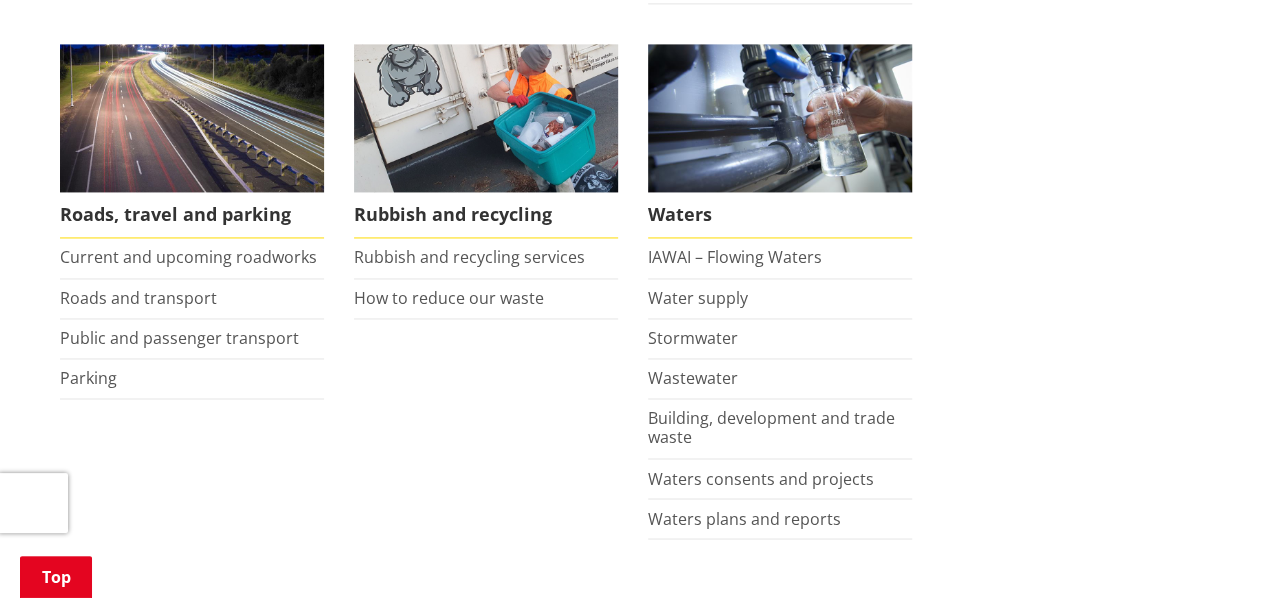 scroll, scrollTop: 1455, scrollLeft: 0, axis: vertical 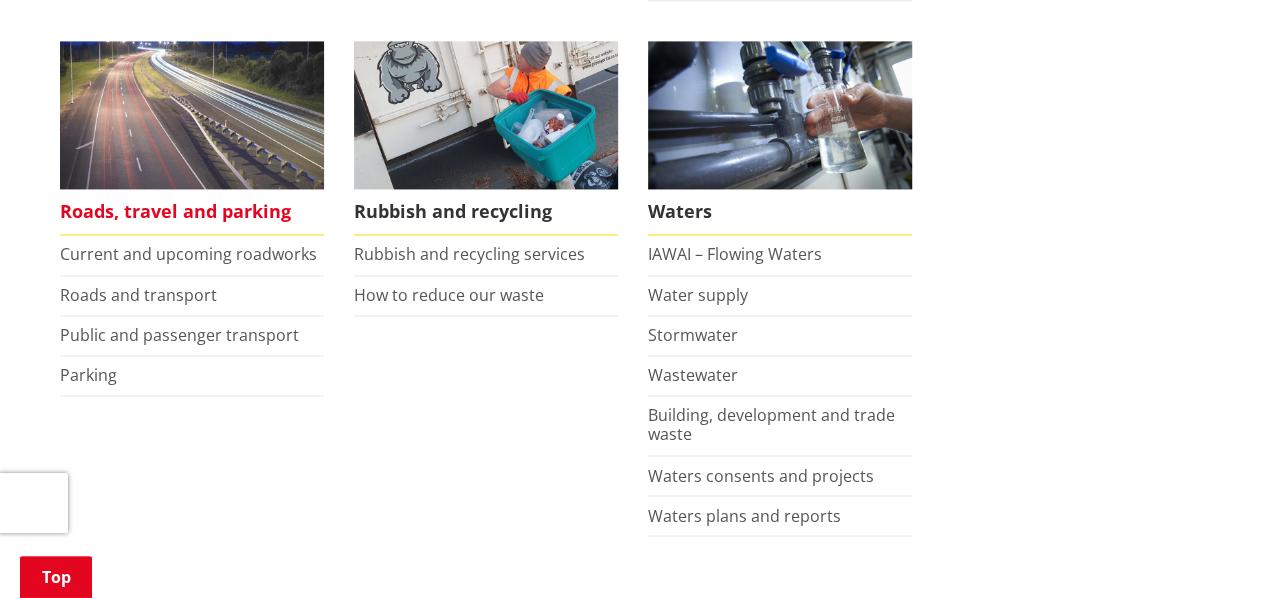 click at bounding box center (192, 115) 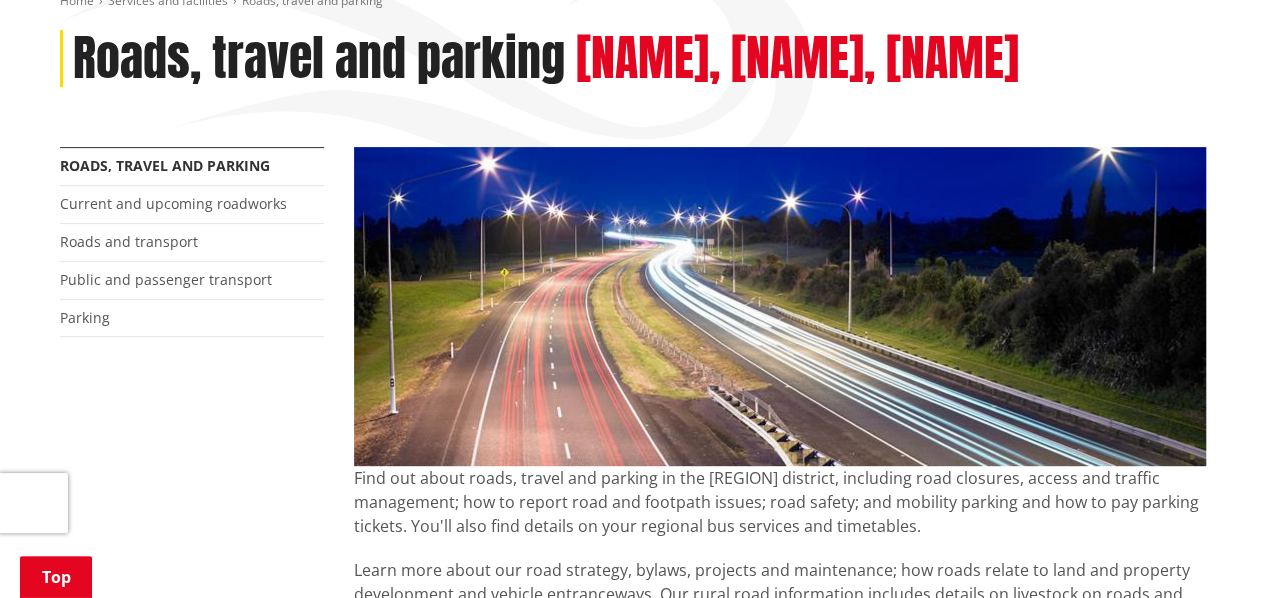 scroll, scrollTop: 258, scrollLeft: 0, axis: vertical 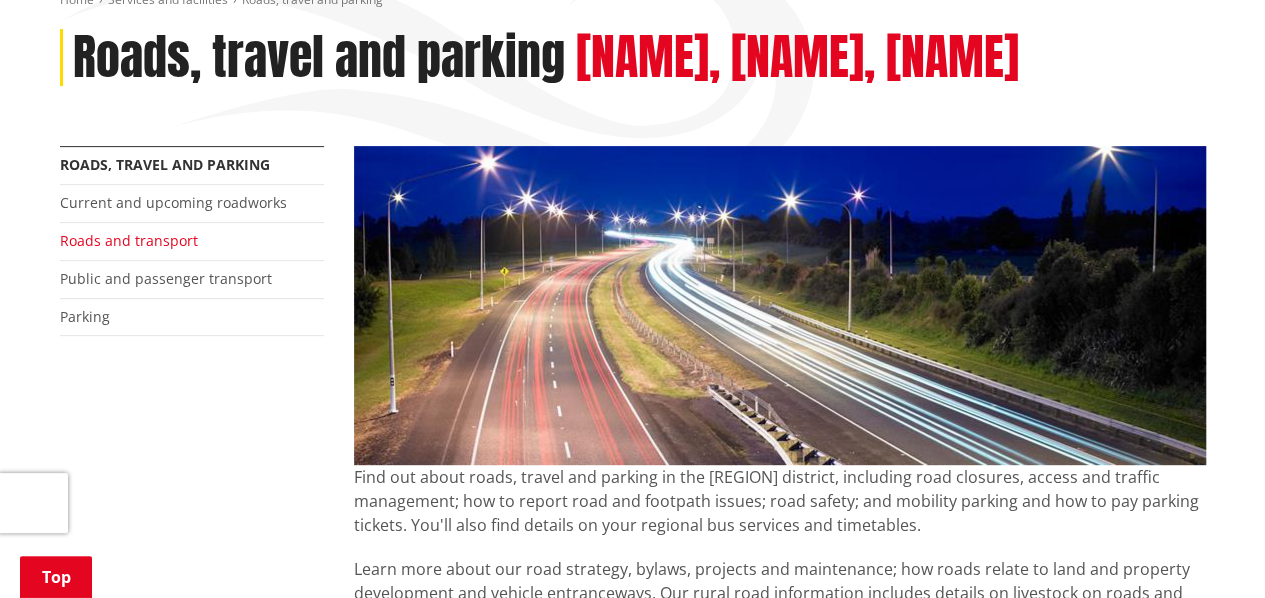click on "Roads and transport" at bounding box center [129, 240] 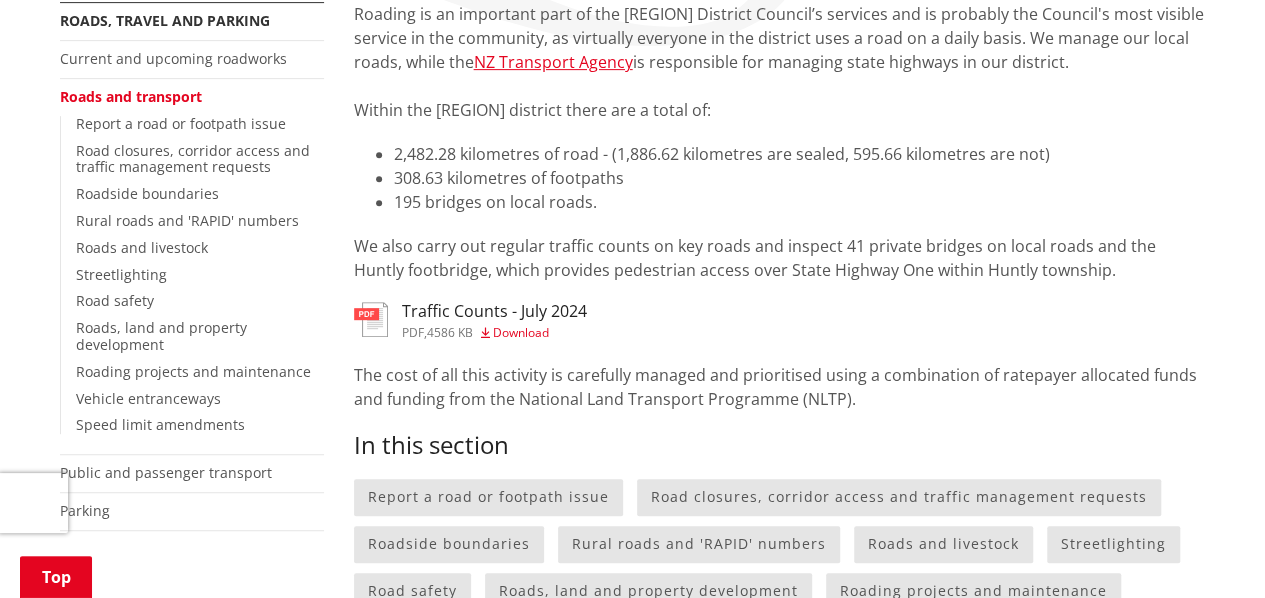 scroll, scrollTop: 403, scrollLeft: 0, axis: vertical 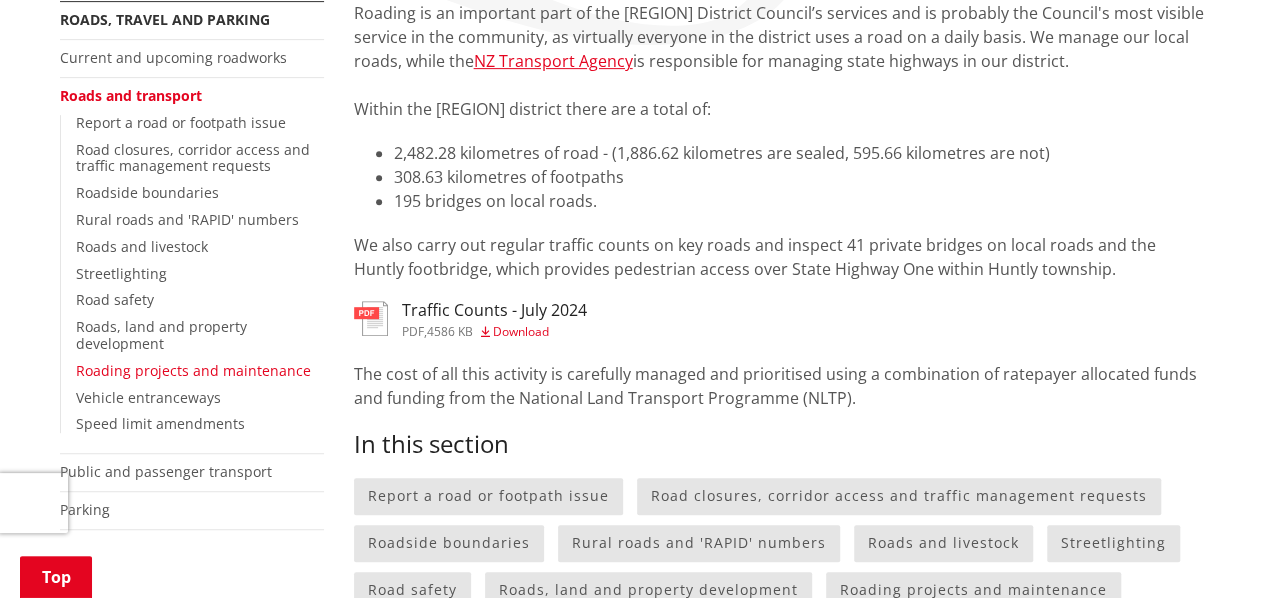 click on "Roading projects and maintenance" at bounding box center (193, 370) 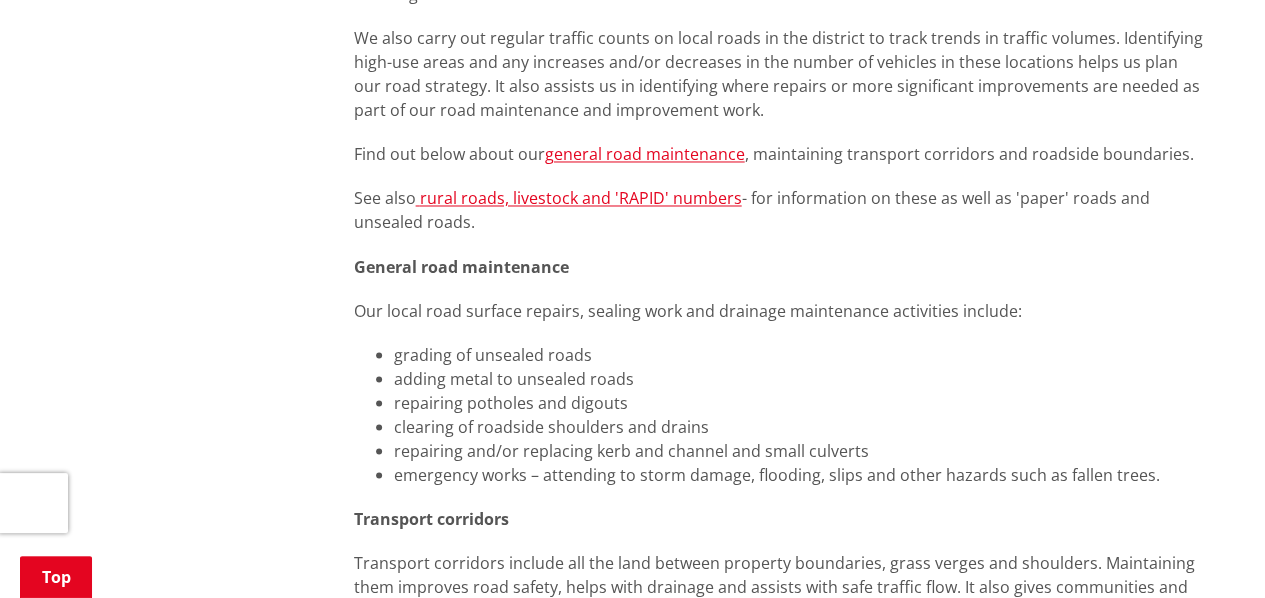 scroll, scrollTop: 1471, scrollLeft: 0, axis: vertical 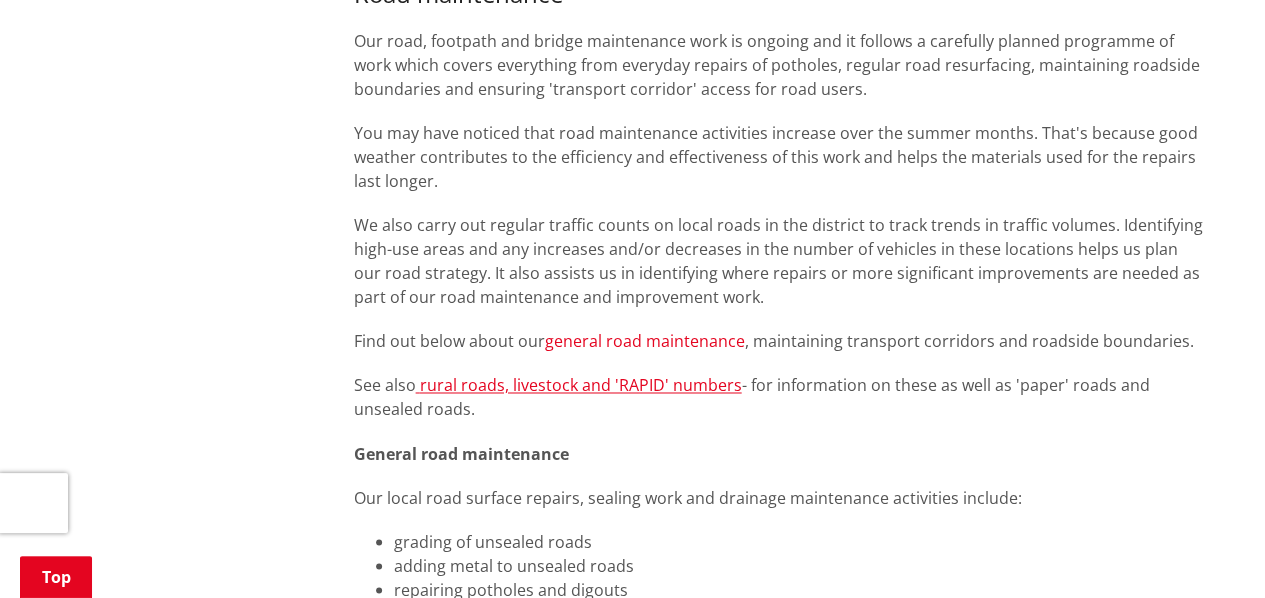 click on "general road maintenance" at bounding box center (645, 341) 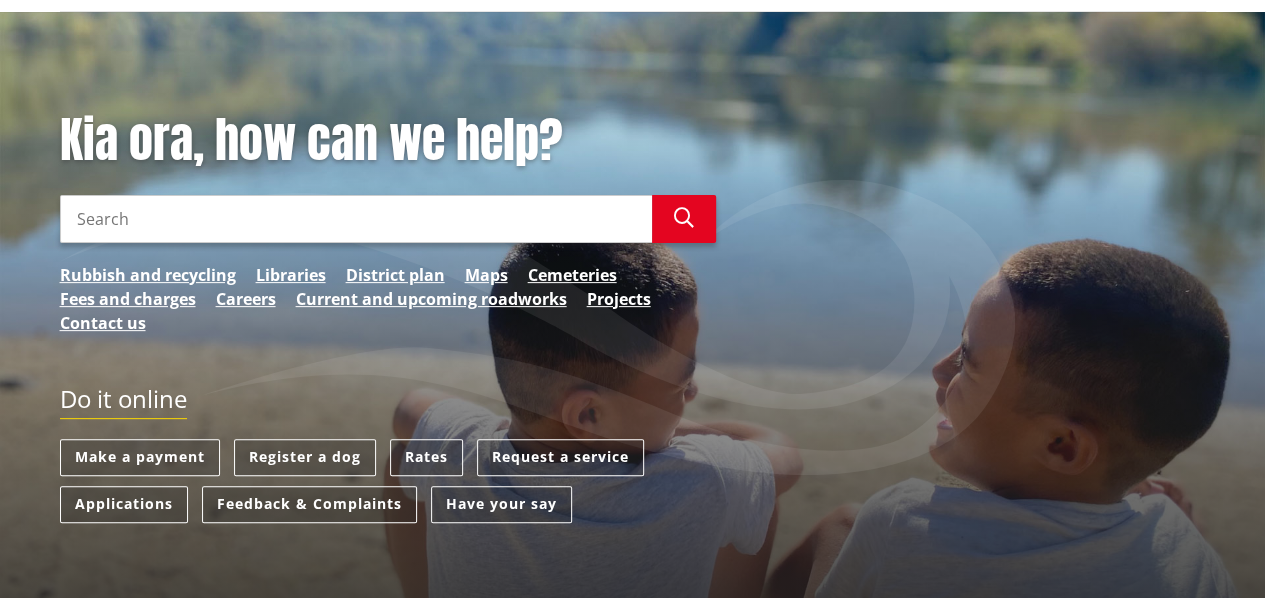 scroll, scrollTop: 0, scrollLeft: 0, axis: both 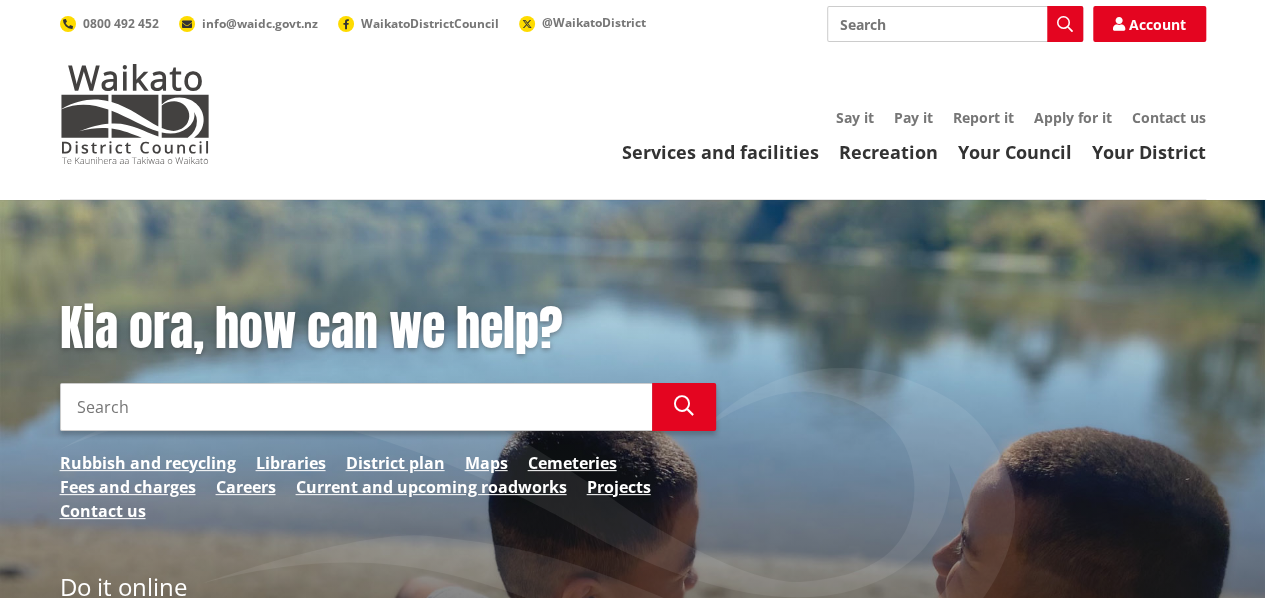 click on "Search" at bounding box center [955, 24] 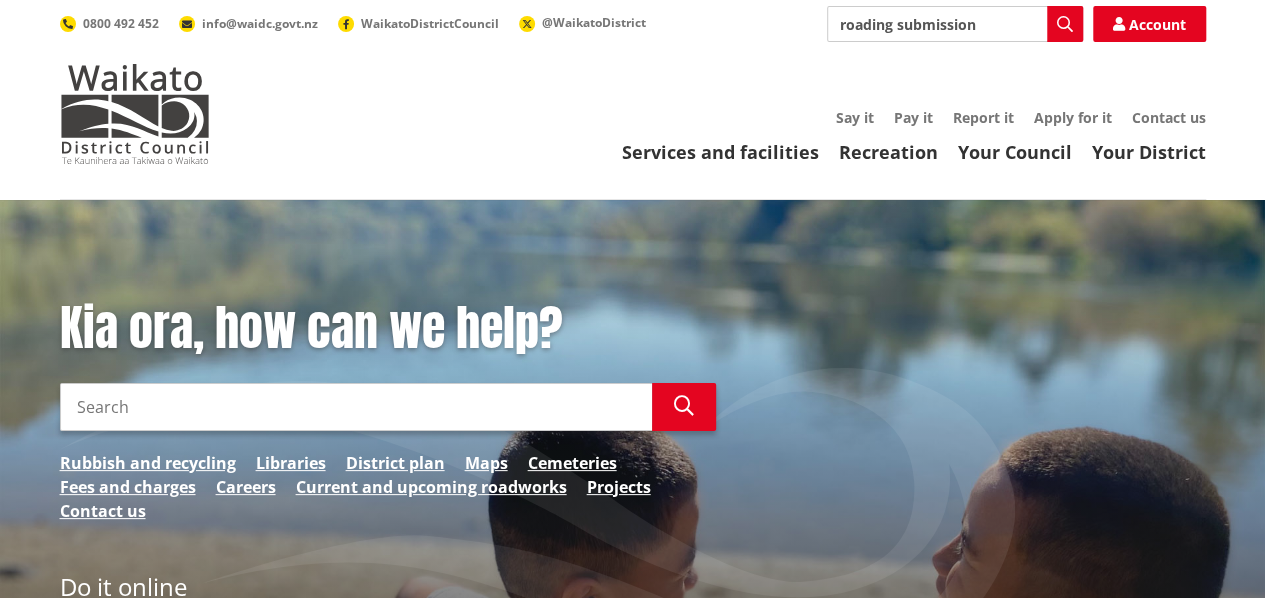 click on "roading submission" at bounding box center [955, 24] 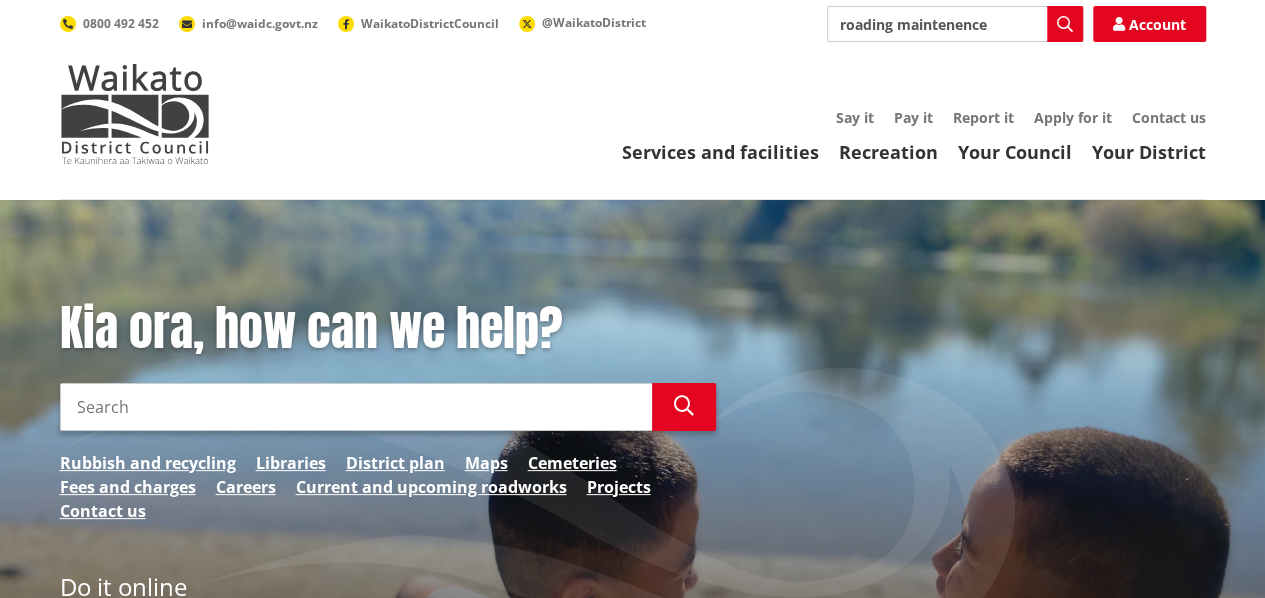 type on "roading maintenence" 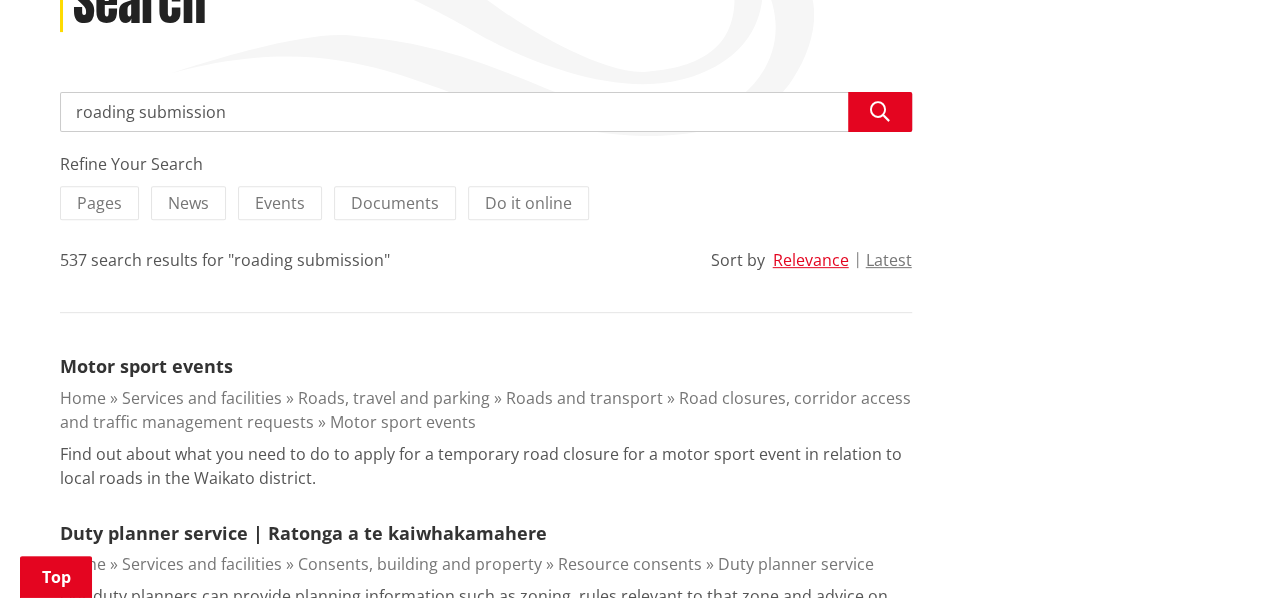 scroll, scrollTop: 0, scrollLeft: 0, axis: both 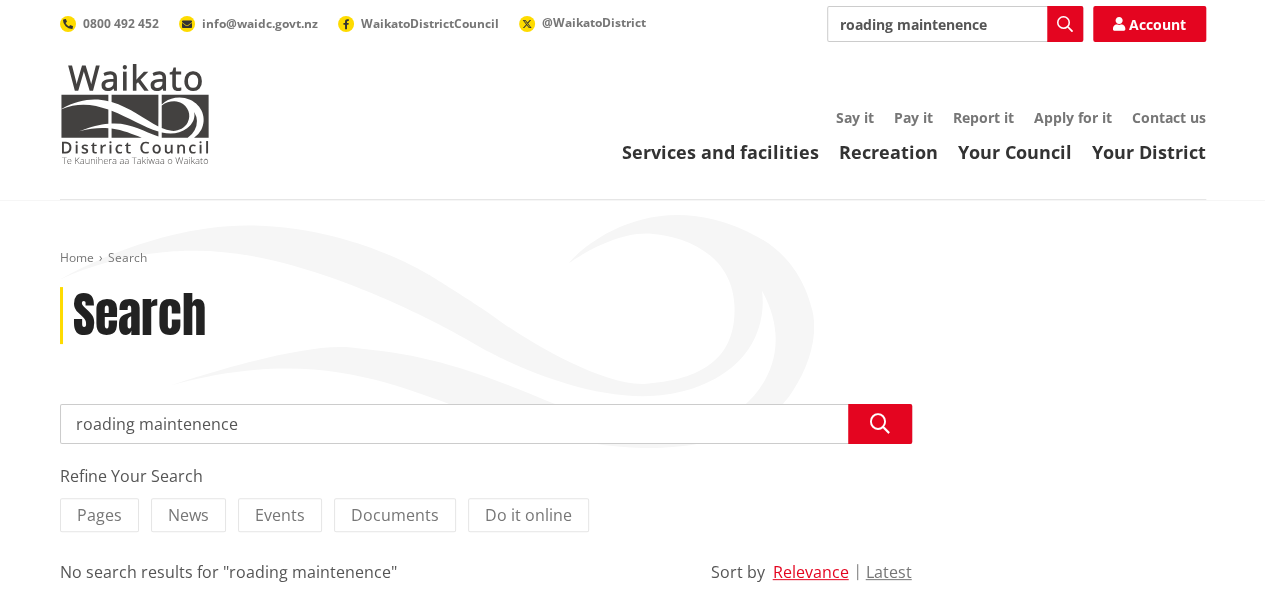 click on "roading maintenence" at bounding box center (955, 24) 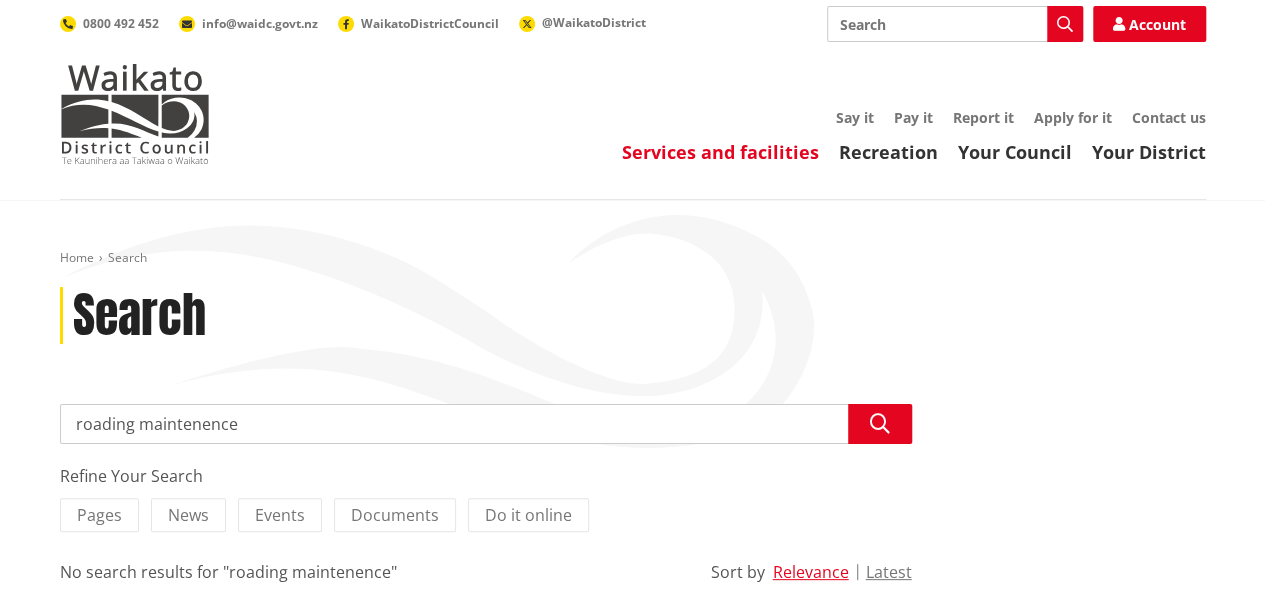 type 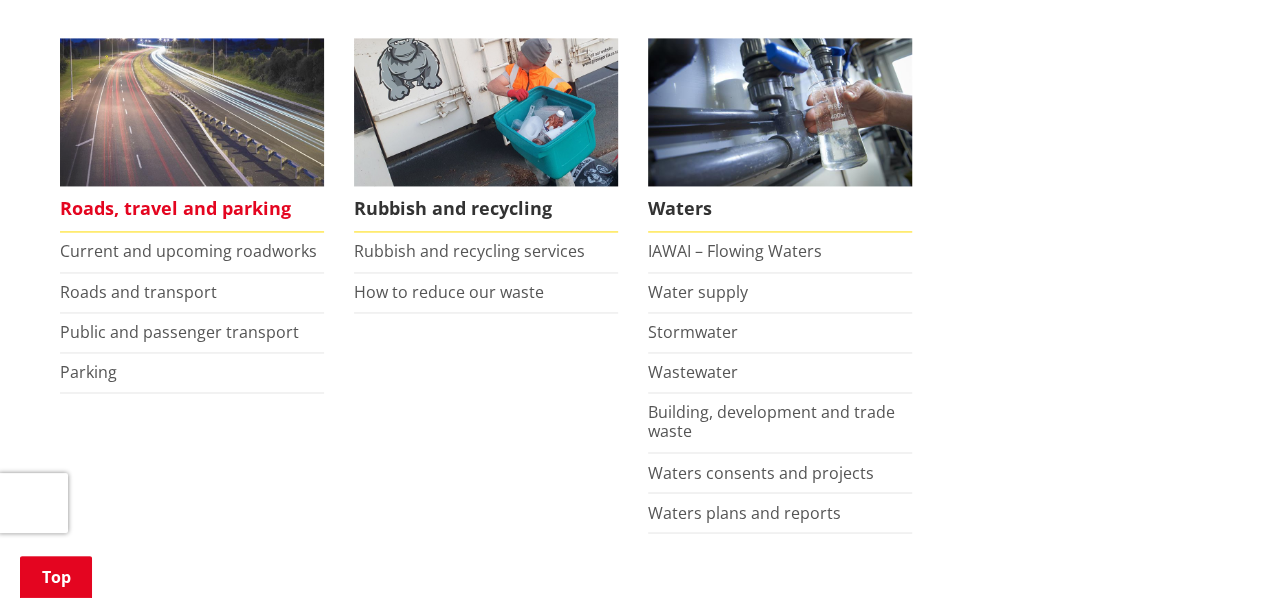 scroll, scrollTop: 1468, scrollLeft: 0, axis: vertical 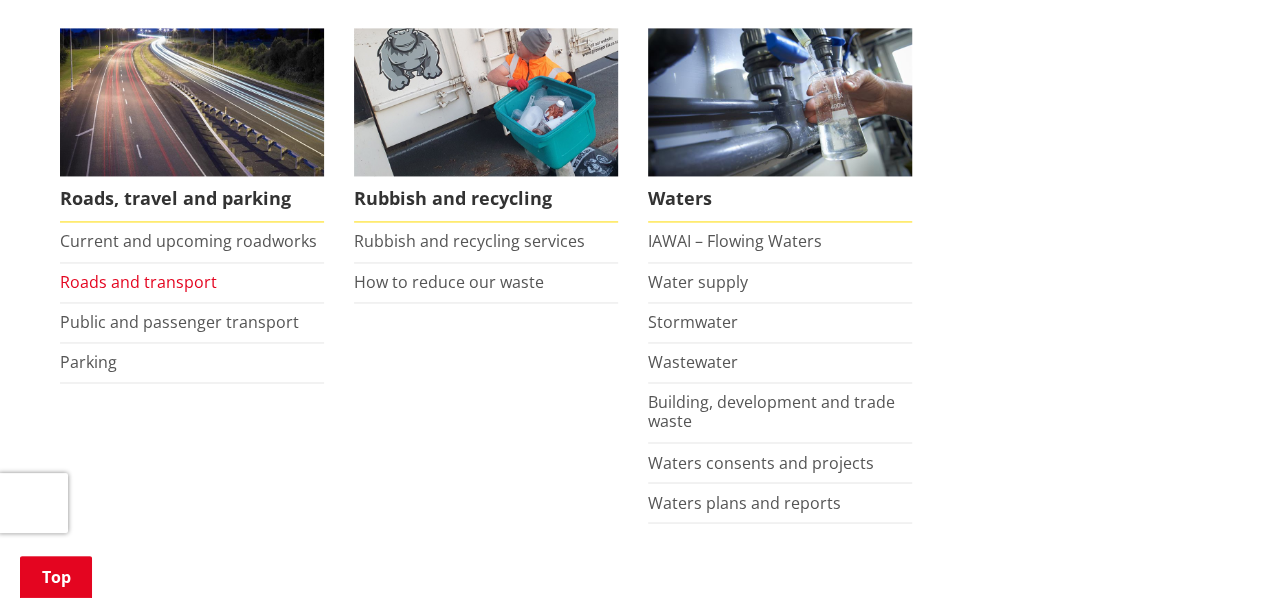click on "Roads and transport" at bounding box center [138, 282] 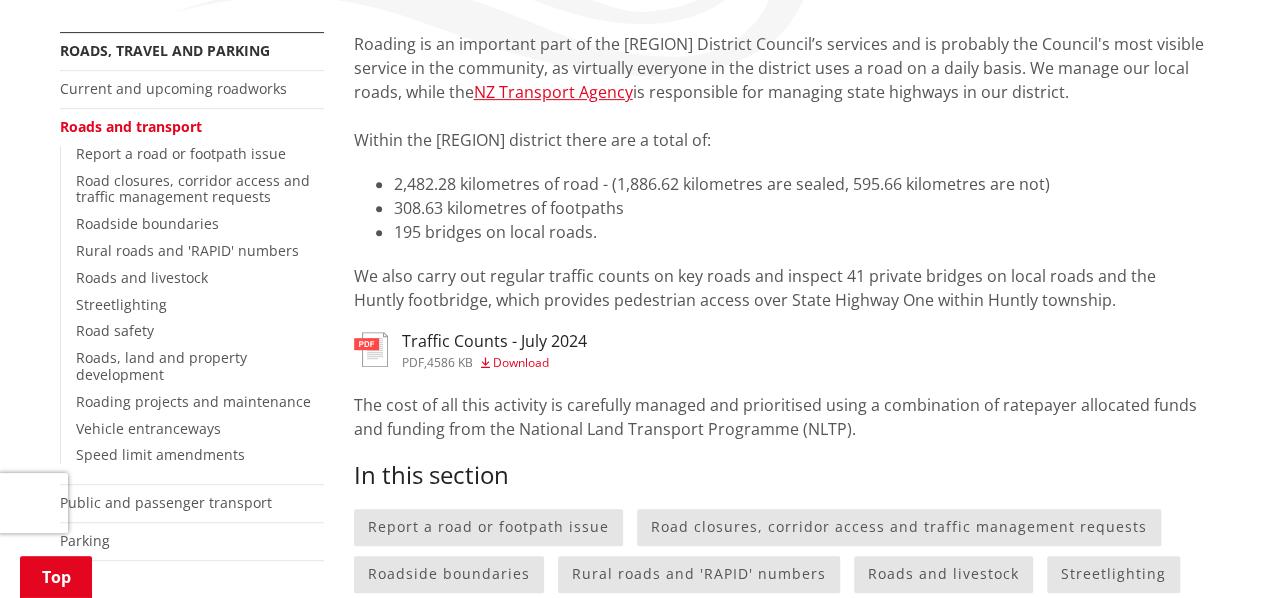 scroll, scrollTop: 383, scrollLeft: 0, axis: vertical 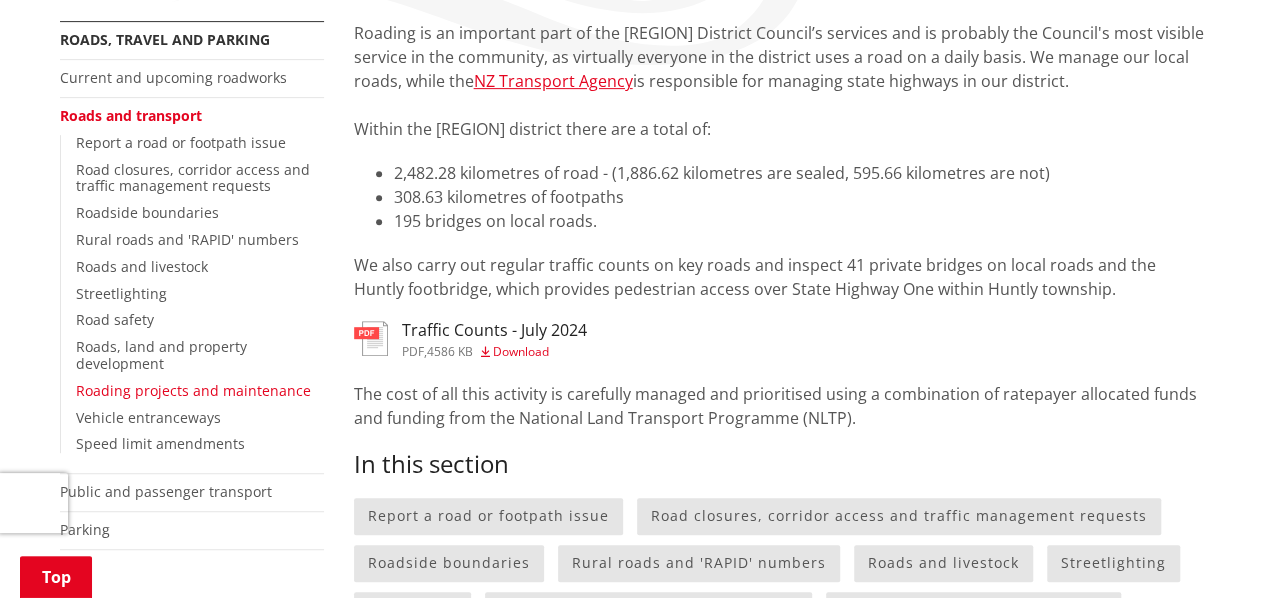 click on "Roading projects and maintenance" at bounding box center [193, 390] 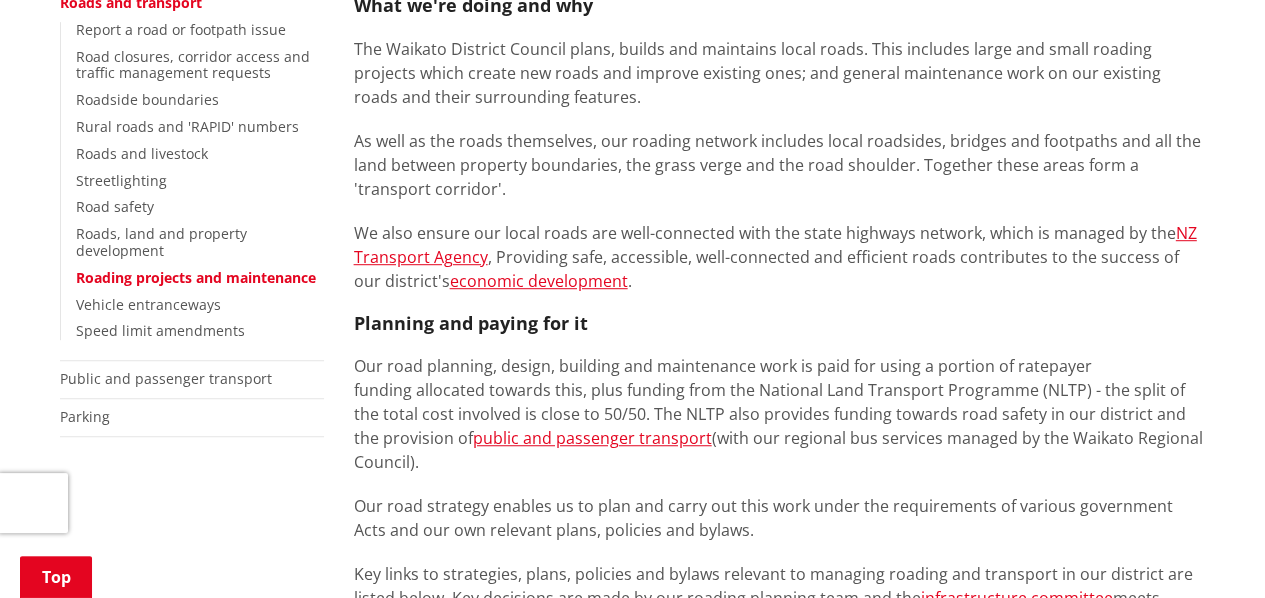 scroll, scrollTop: 532, scrollLeft: 0, axis: vertical 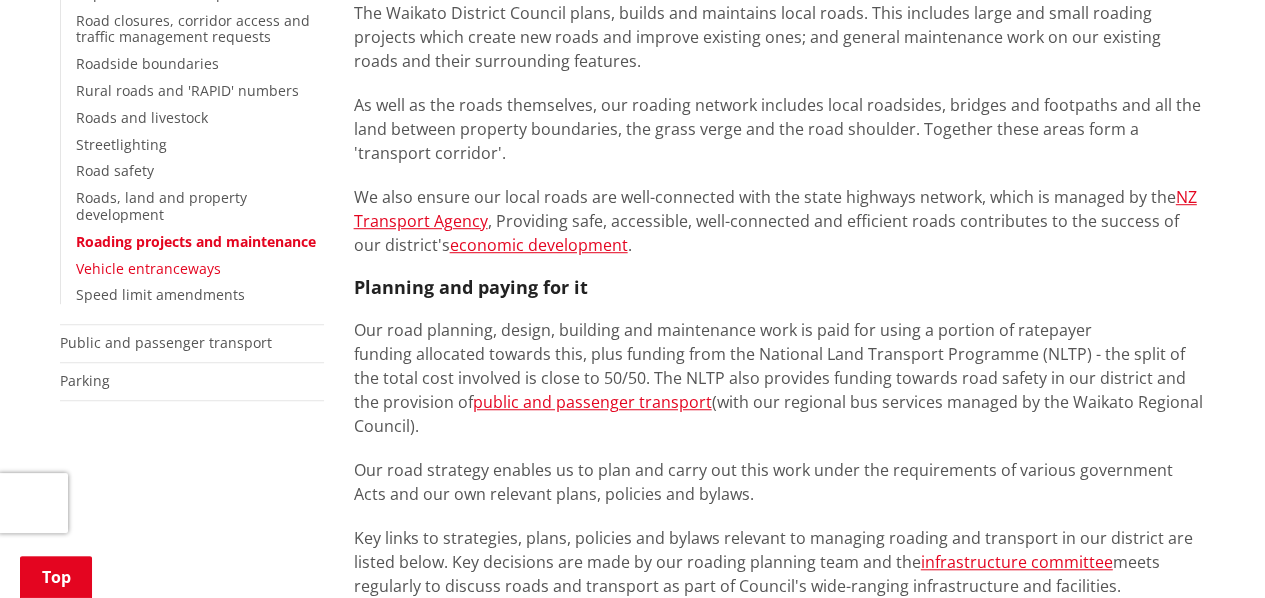 click on "Vehicle entranceways" at bounding box center (148, 268) 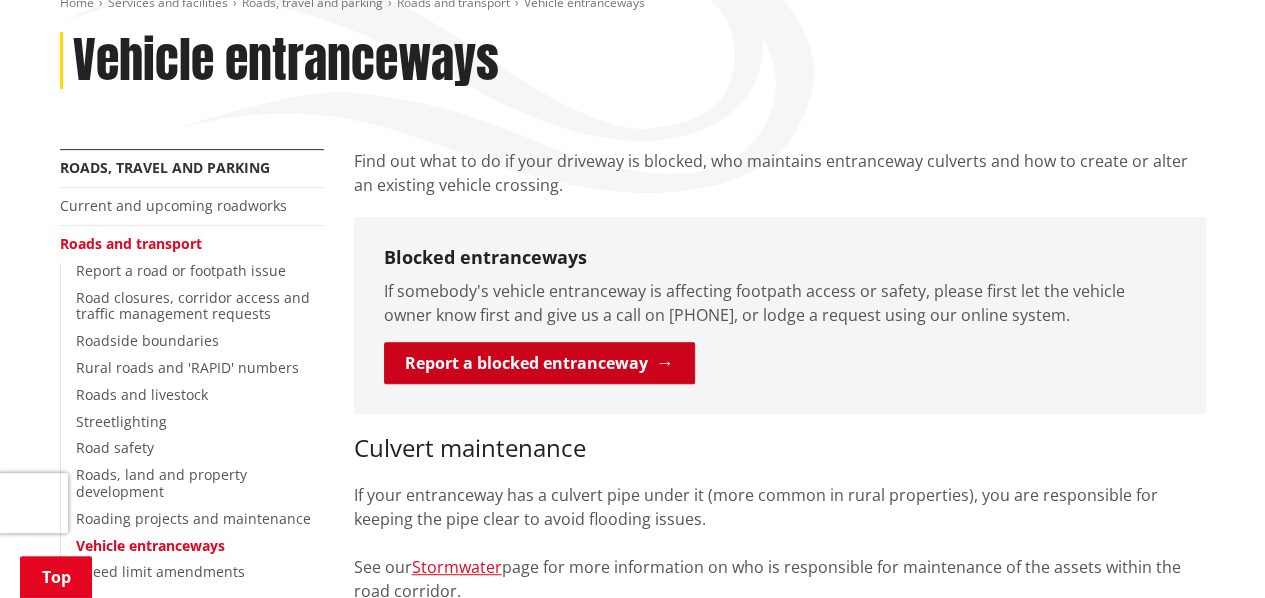 scroll, scrollTop: 254, scrollLeft: 0, axis: vertical 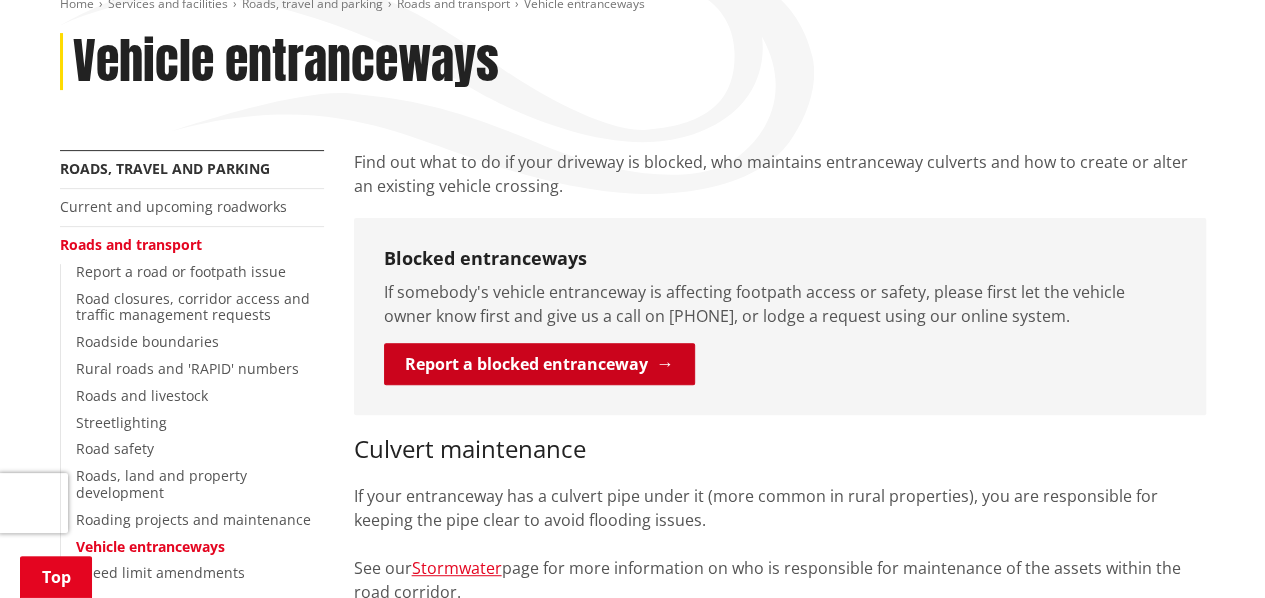 click on "Report a blocked entranceway" at bounding box center [539, 364] 